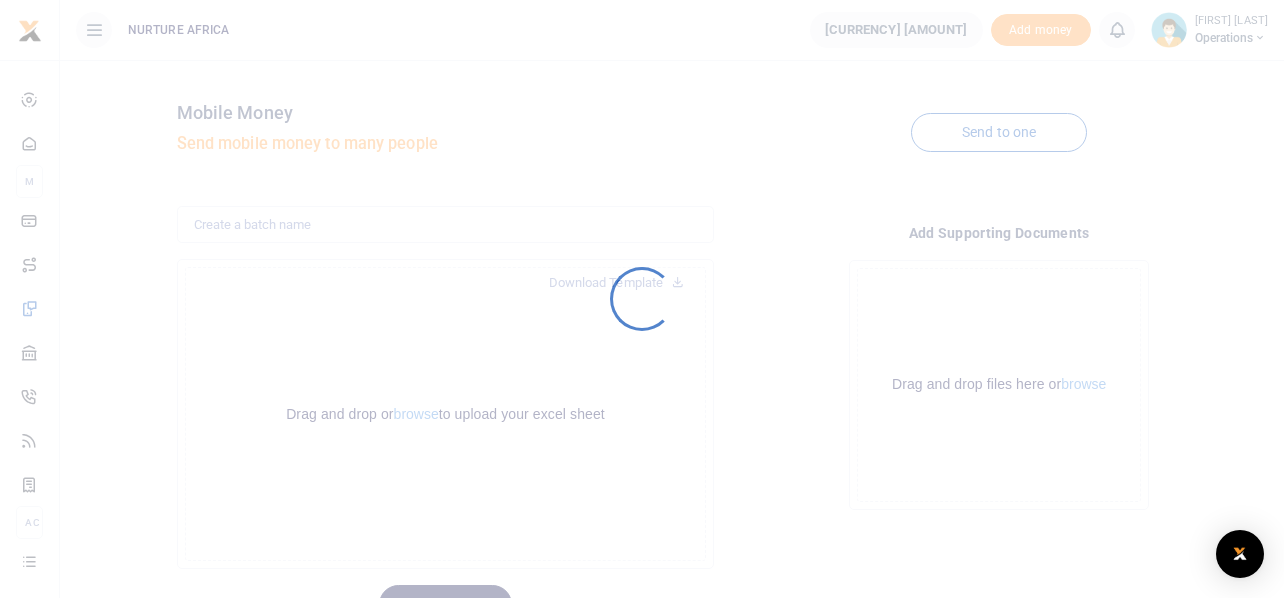 scroll, scrollTop: 0, scrollLeft: 0, axis: both 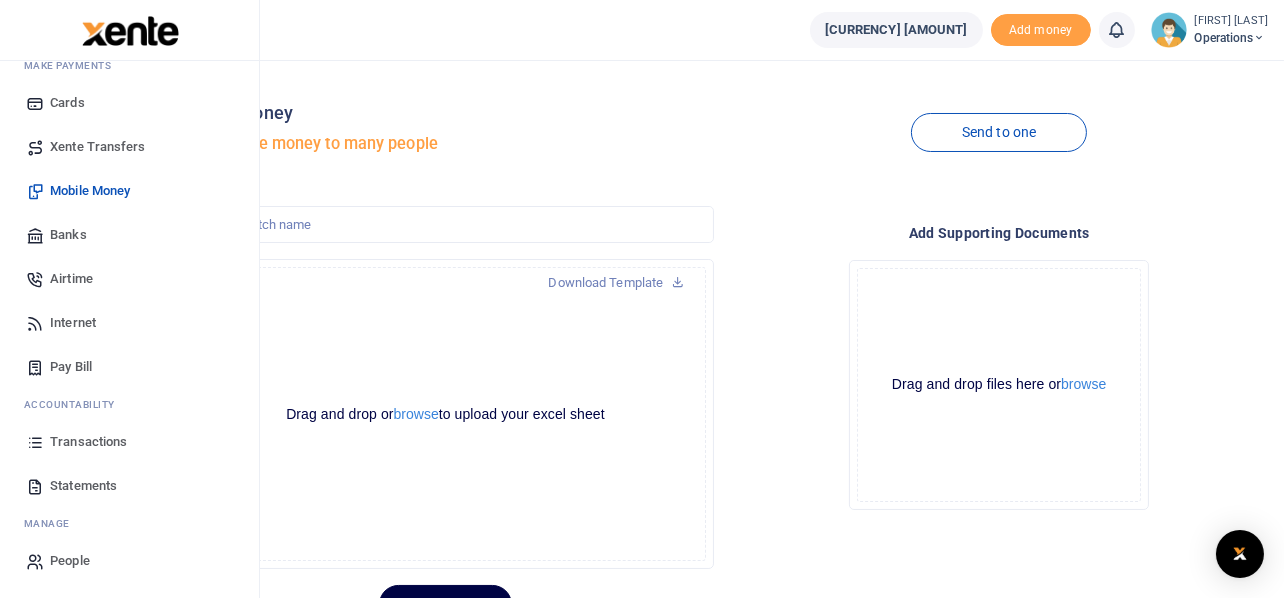 click on "Statements" at bounding box center [83, 486] 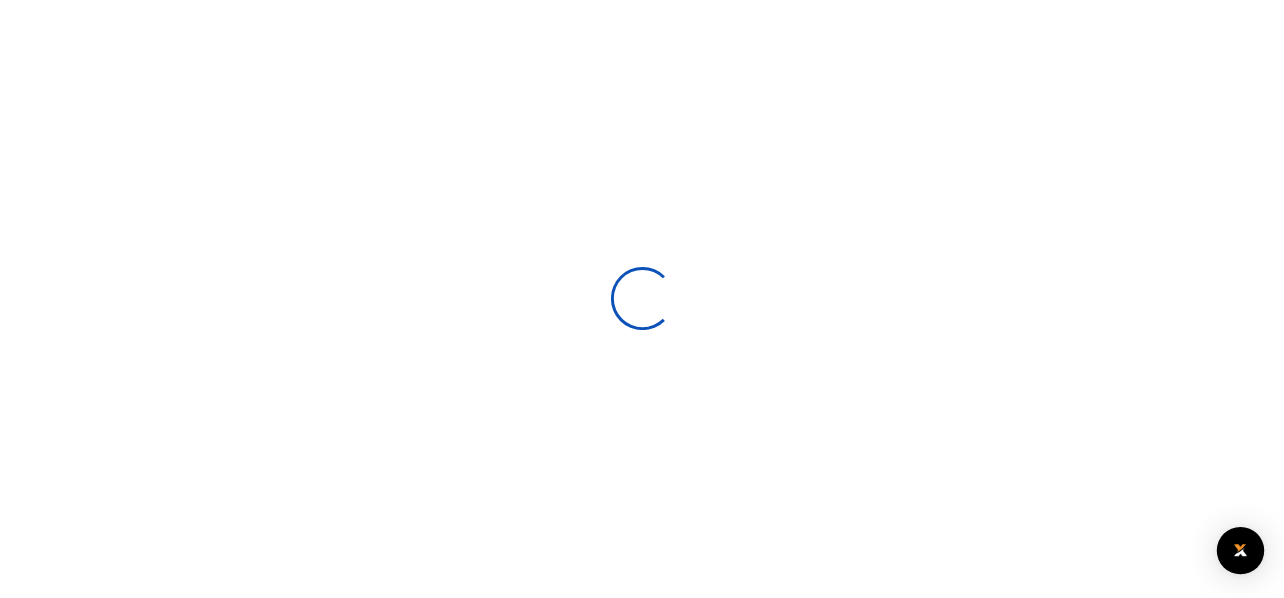 scroll, scrollTop: 0, scrollLeft: 0, axis: both 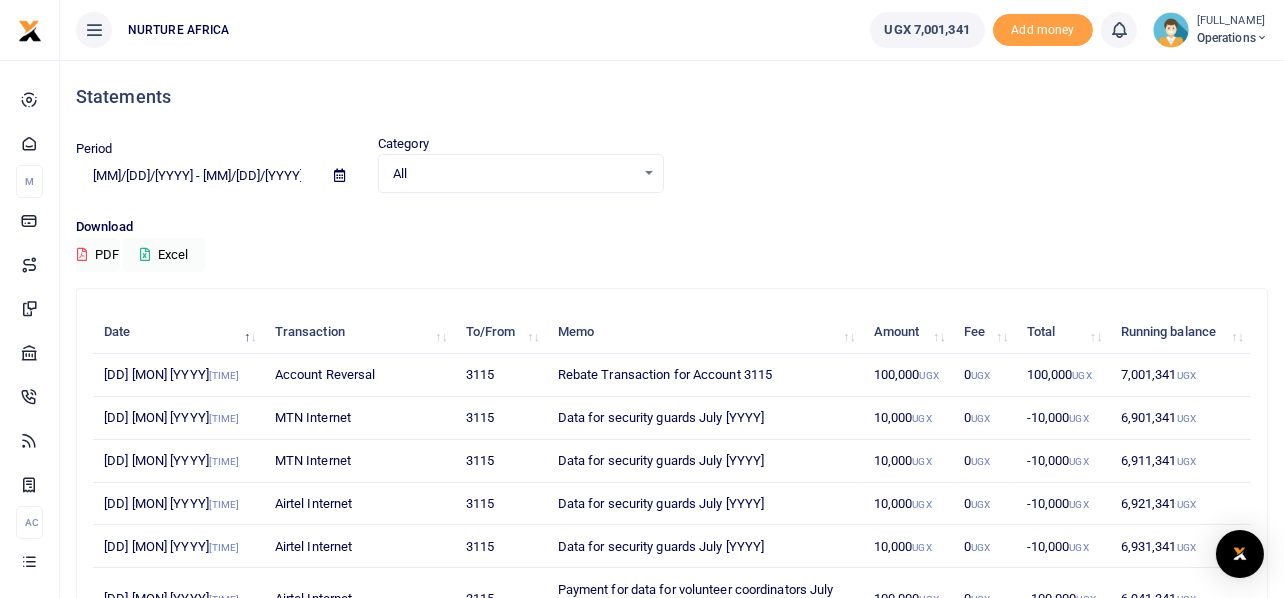 click on "[MM]/[DD]/[YYYY] - [MM]/[DD]/[YYYY]" at bounding box center [197, 176] 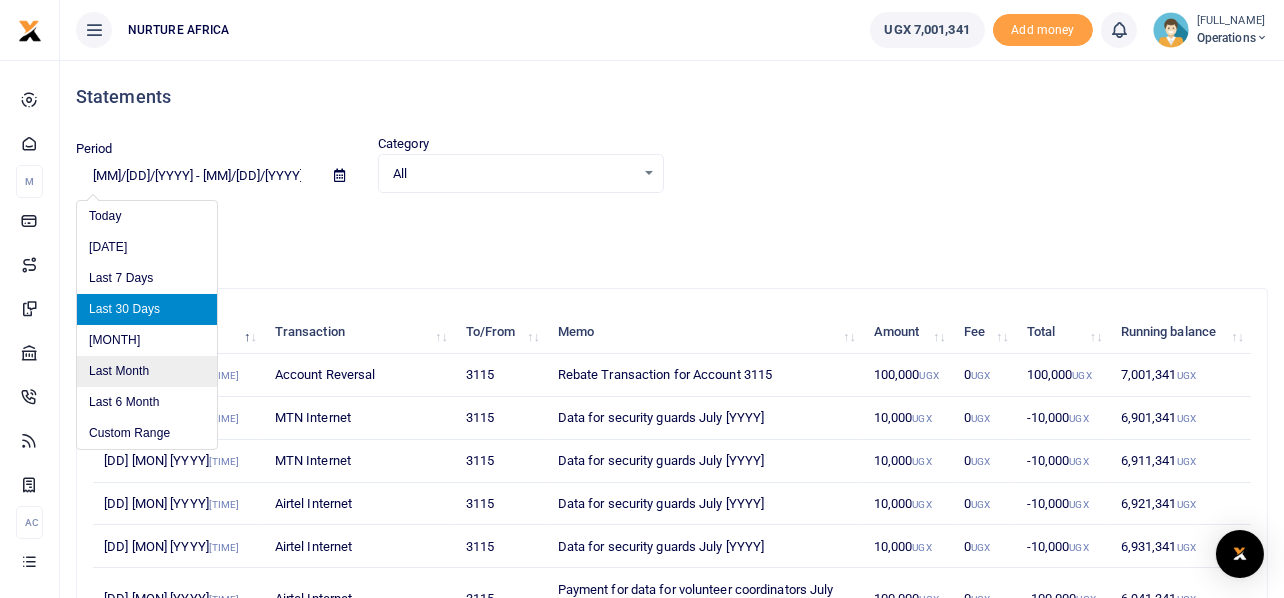 click on "Last Month" at bounding box center (147, 371) 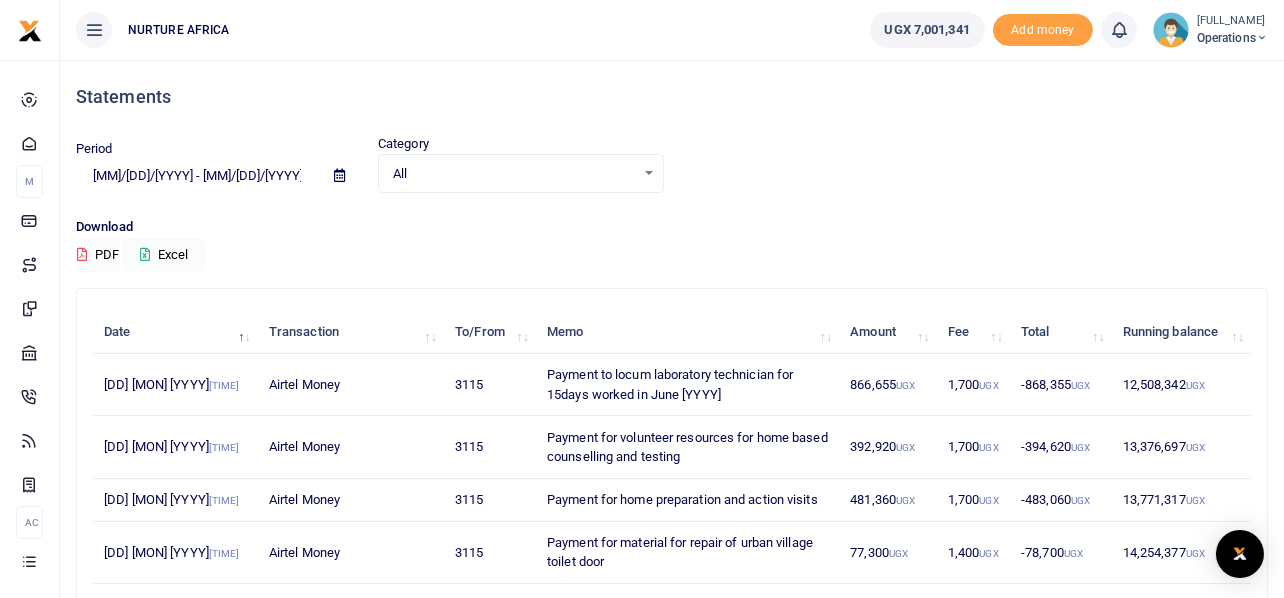 click on "[MM]/[DD]/[YYYY] - [MM]/[DD]/[YYYY]" at bounding box center [197, 176] 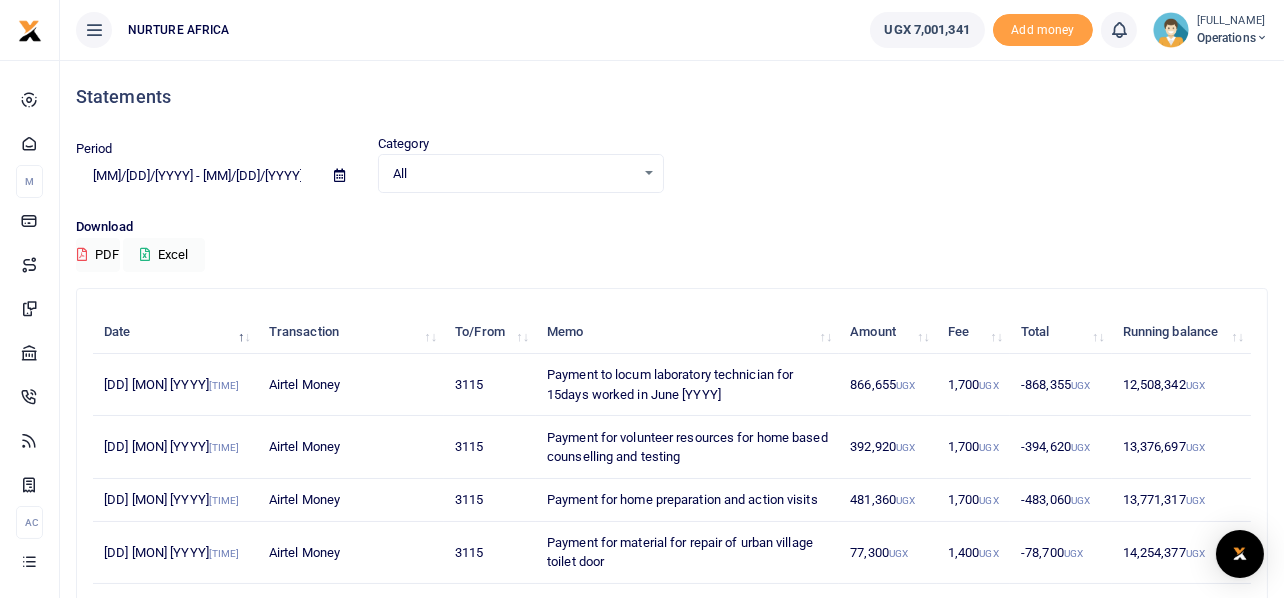 click on "Download
PDF
Excel" at bounding box center [672, 163] 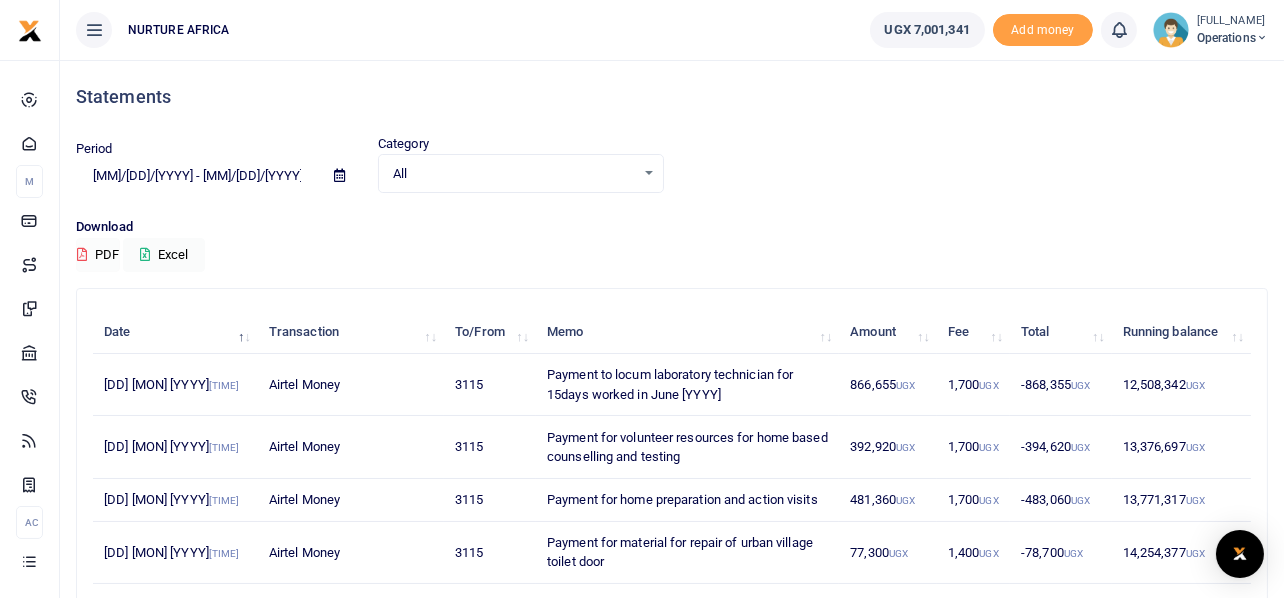 click on "PDF" at bounding box center (98, 255) 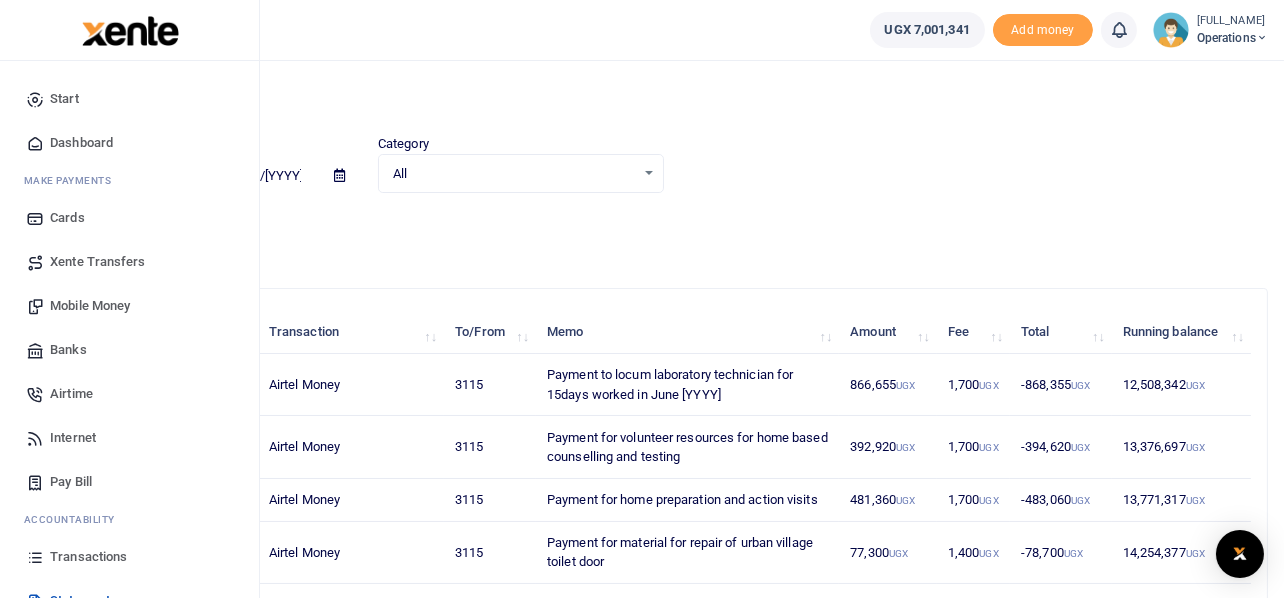click on "Mobile Money" at bounding box center [90, 306] 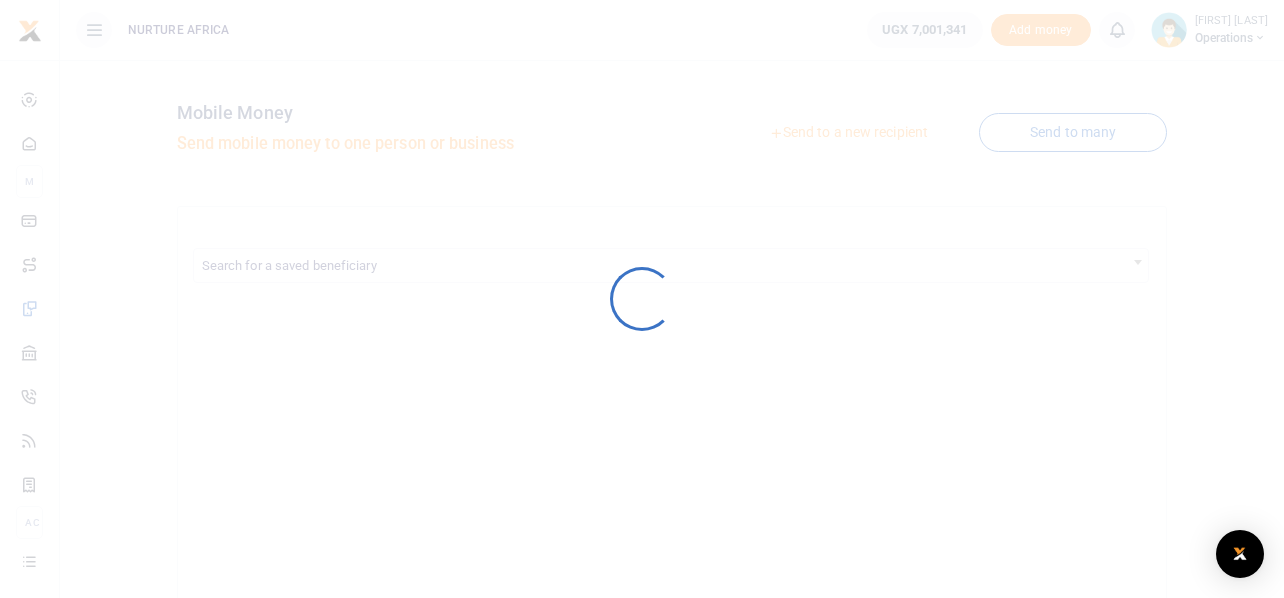 scroll, scrollTop: 0, scrollLeft: 0, axis: both 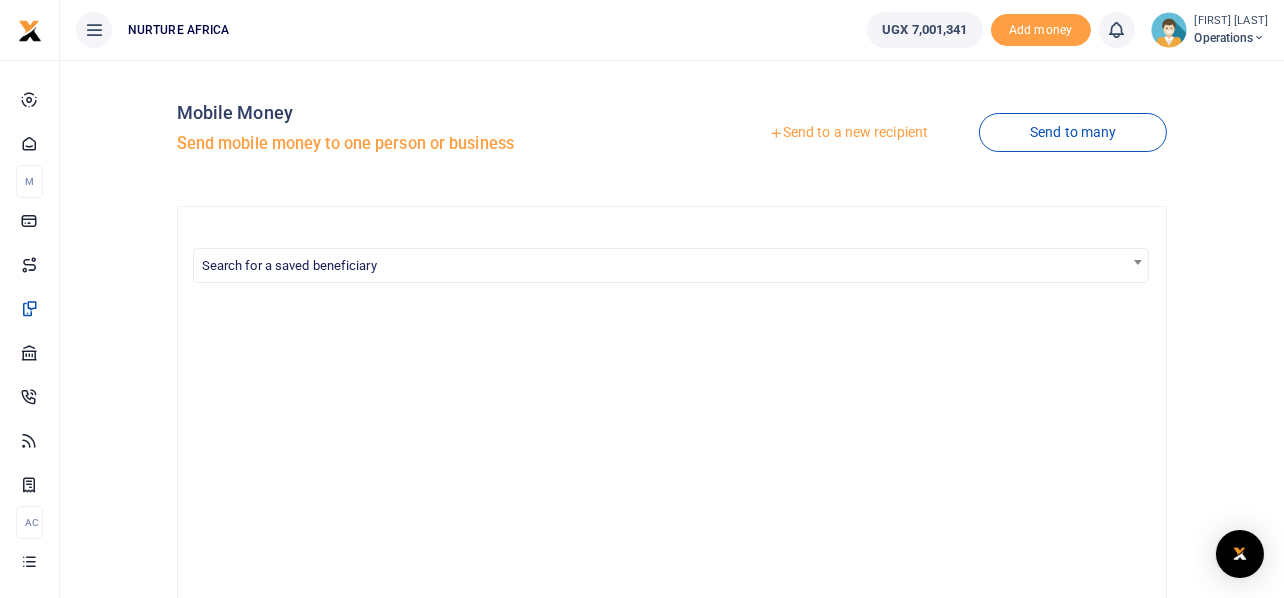 click on "Send to a new recipient" at bounding box center (848, 133) 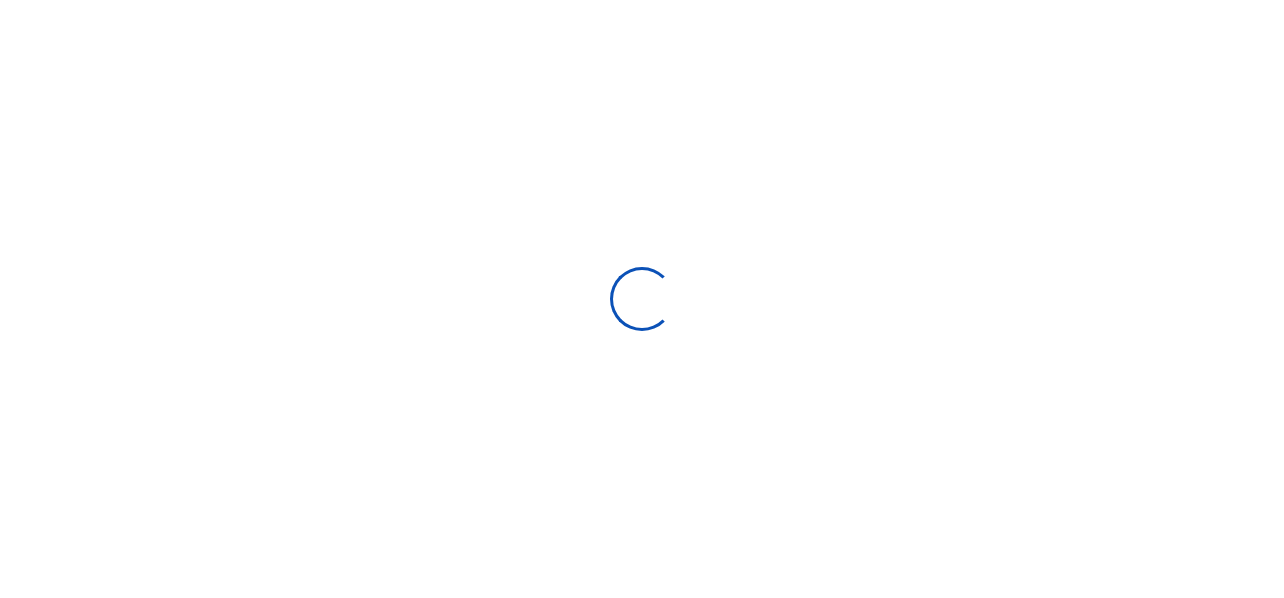scroll, scrollTop: 0, scrollLeft: 0, axis: both 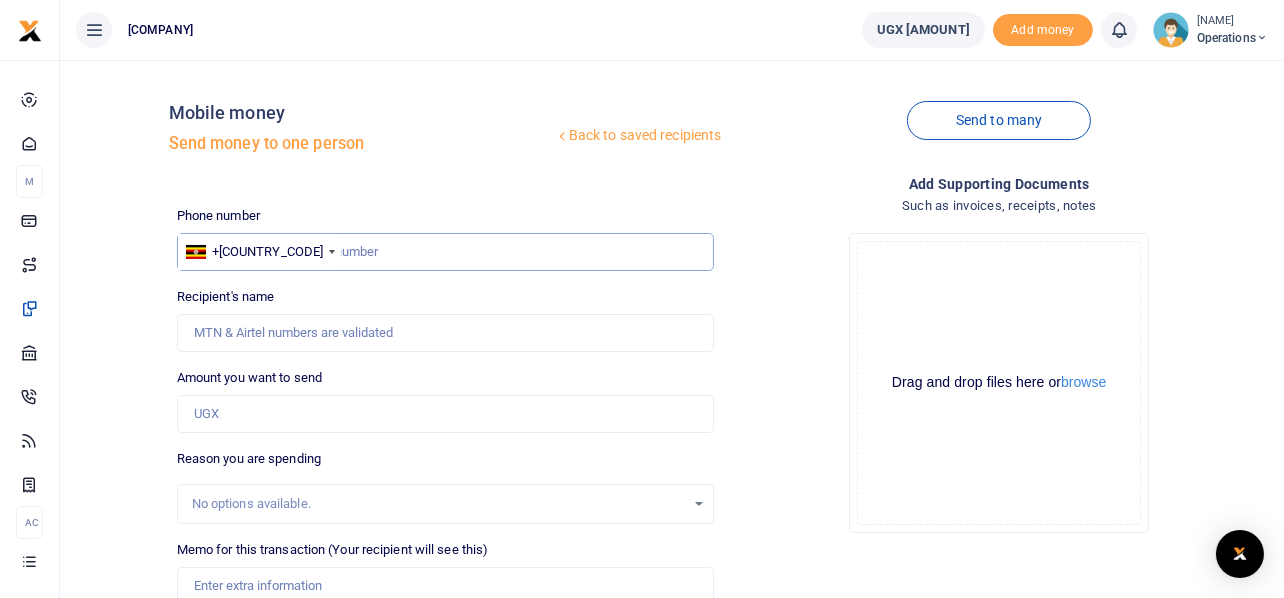click at bounding box center (446, 252) 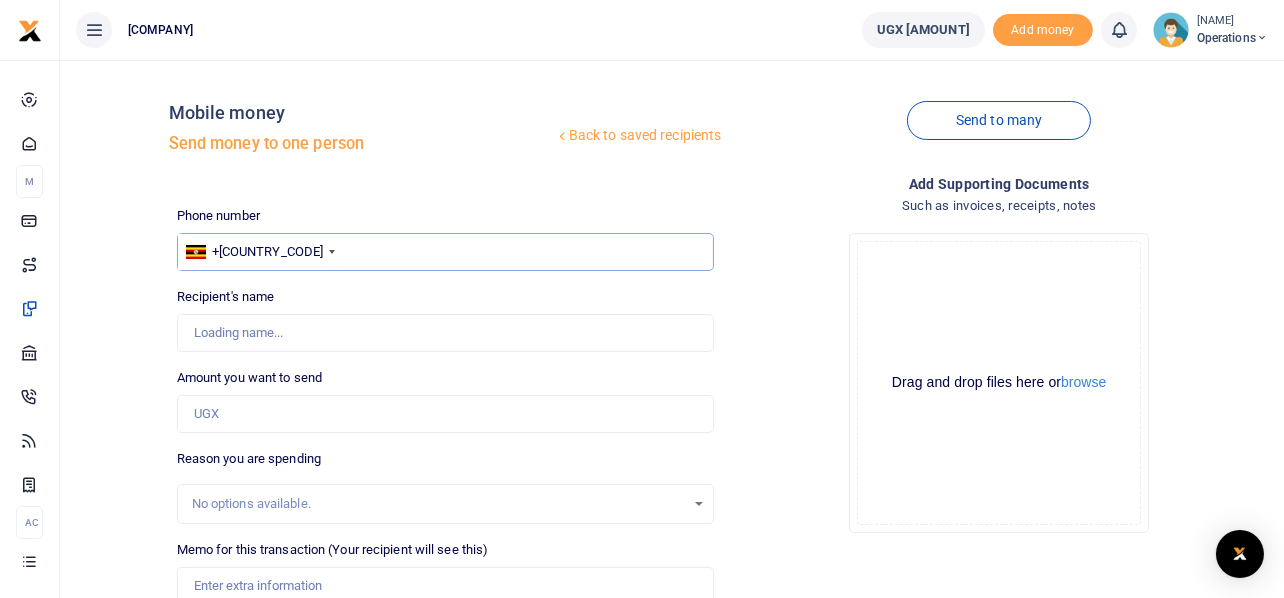 type on "702302071" 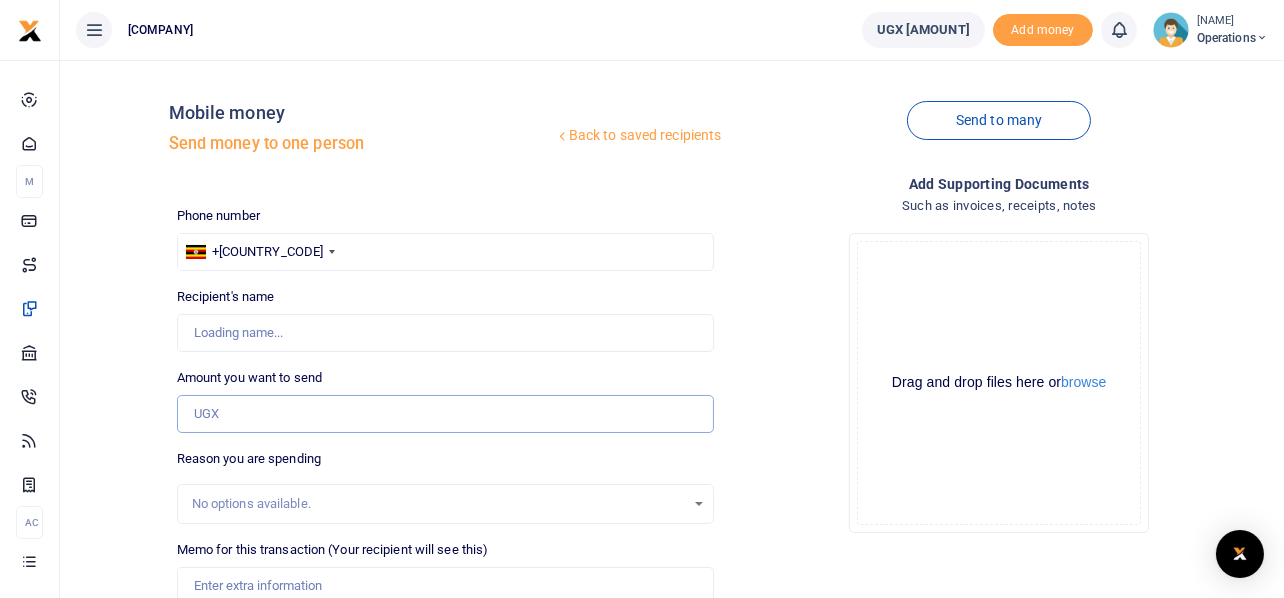 click on "Amount you want to send" at bounding box center (446, 414) 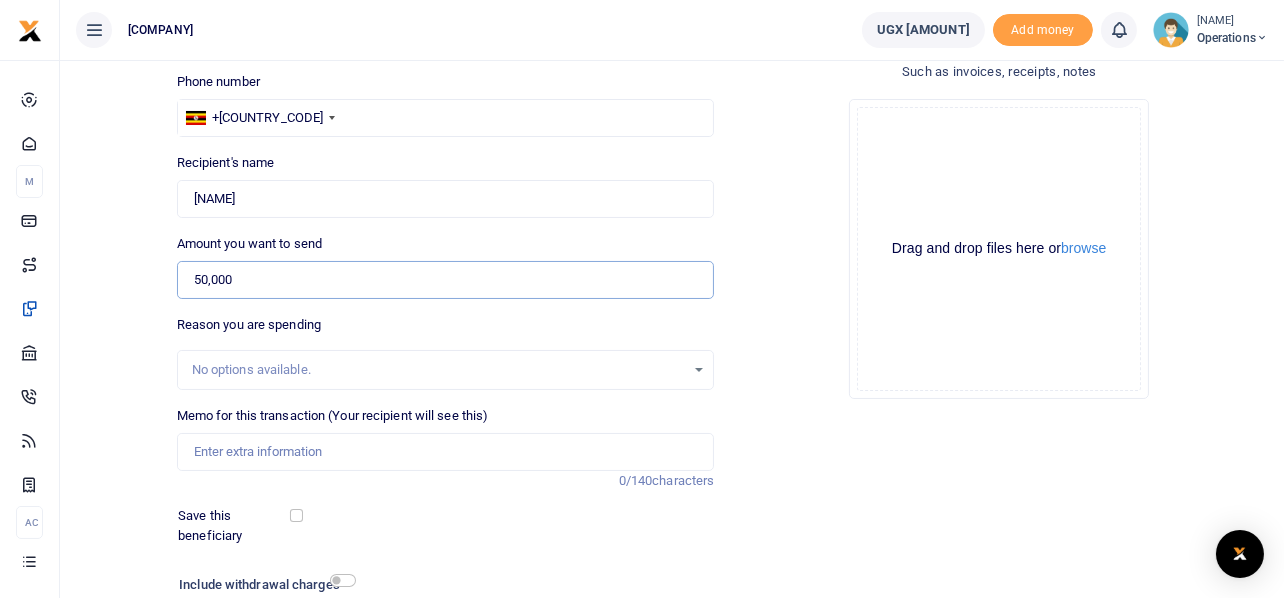 scroll, scrollTop: 159, scrollLeft: 0, axis: vertical 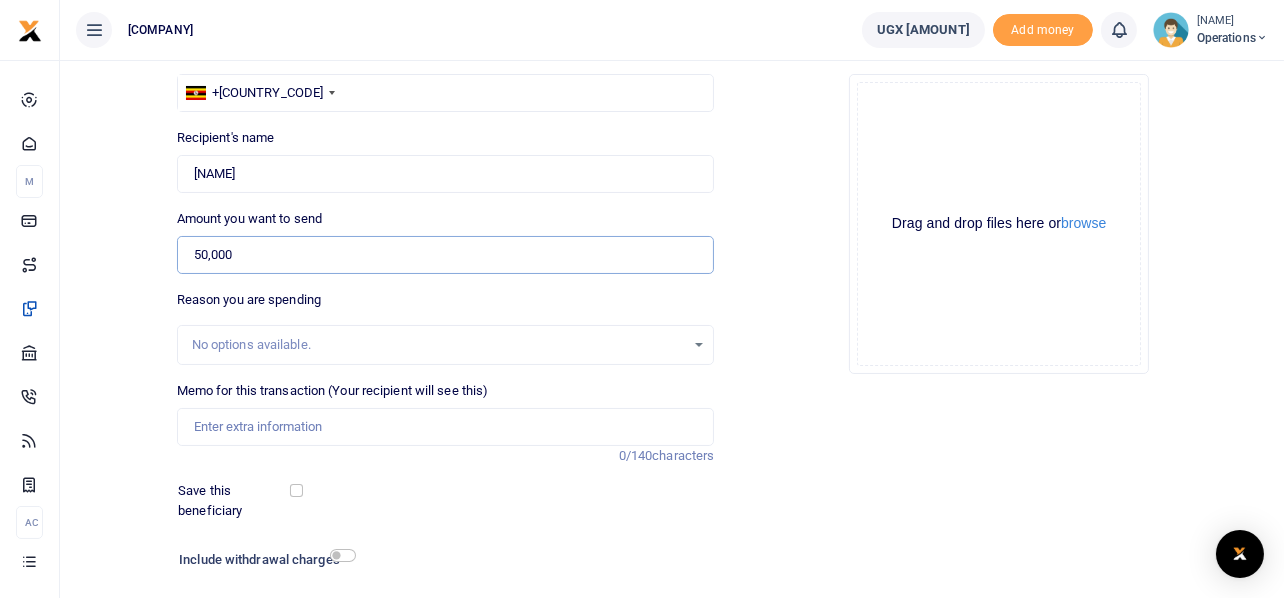 type on "50,000" 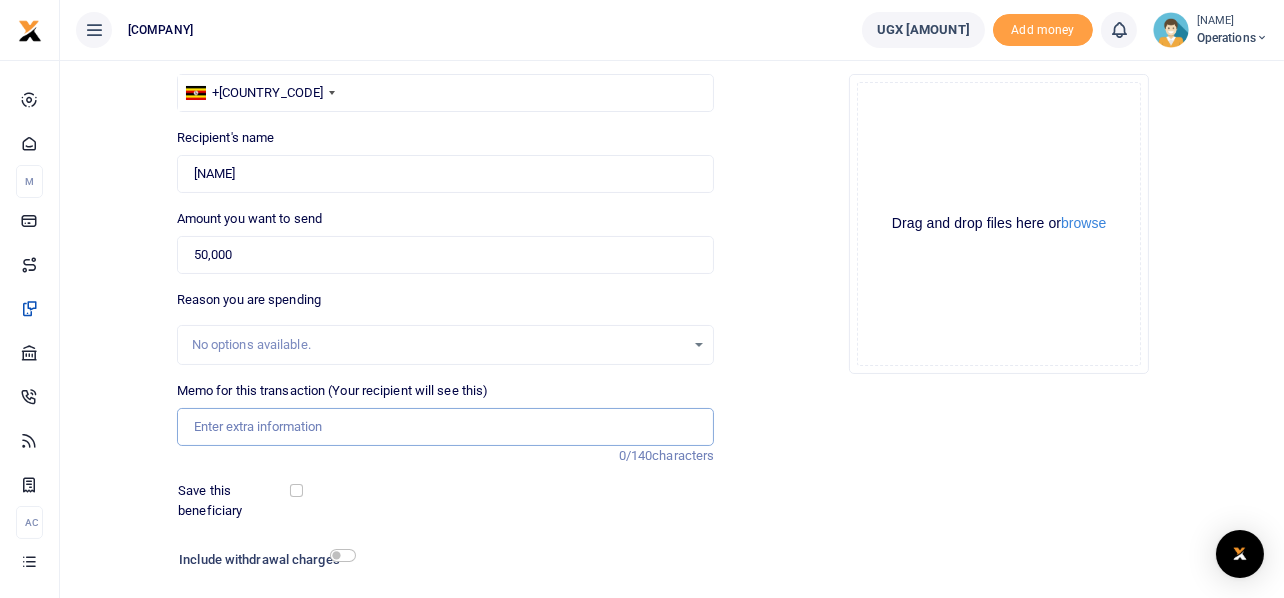click on "Memo for this transaction (Your recipient will see this)" at bounding box center (446, 427) 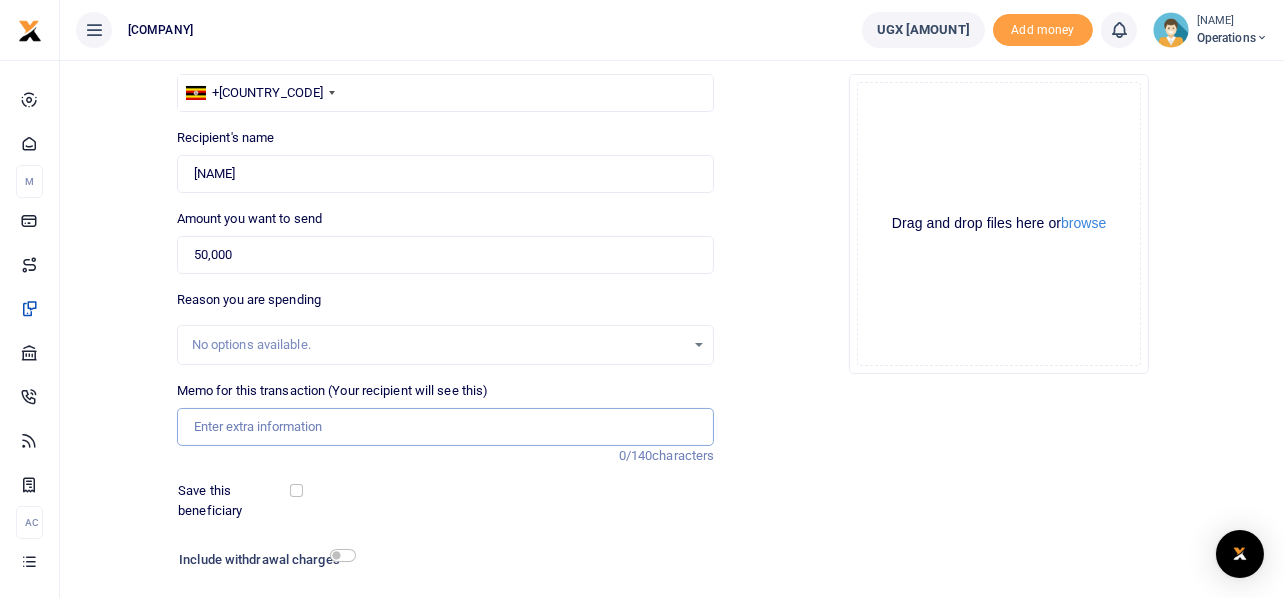 click on "Memo for this transaction (Your recipient will see this)" at bounding box center (446, 427) 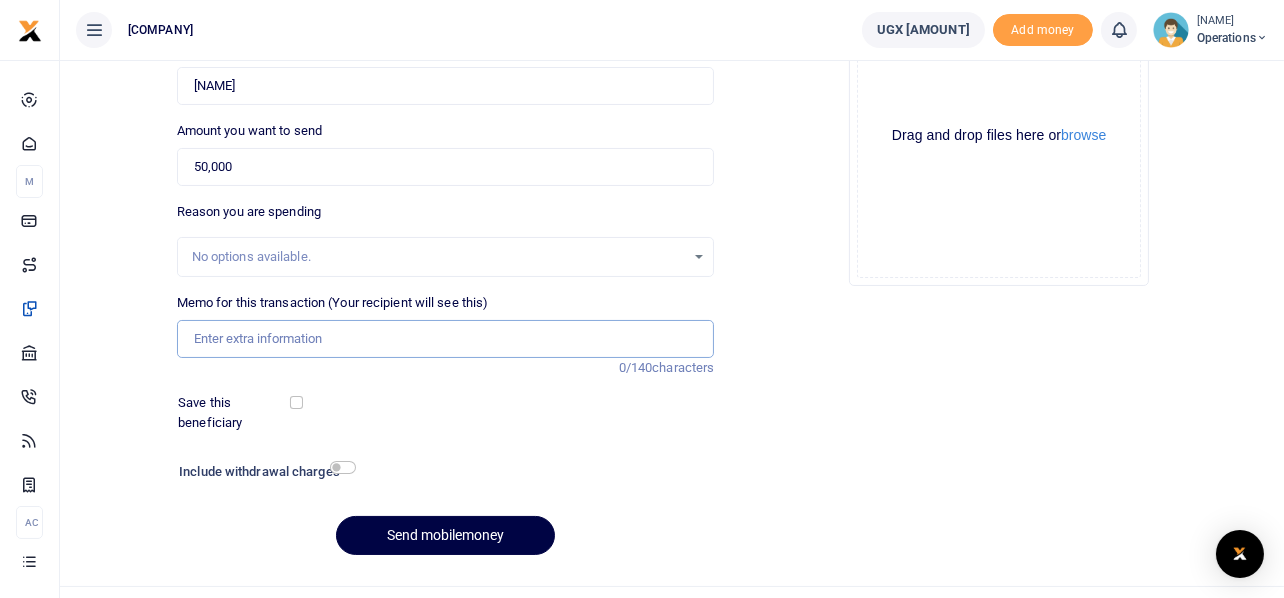 scroll, scrollTop: 256, scrollLeft: 0, axis: vertical 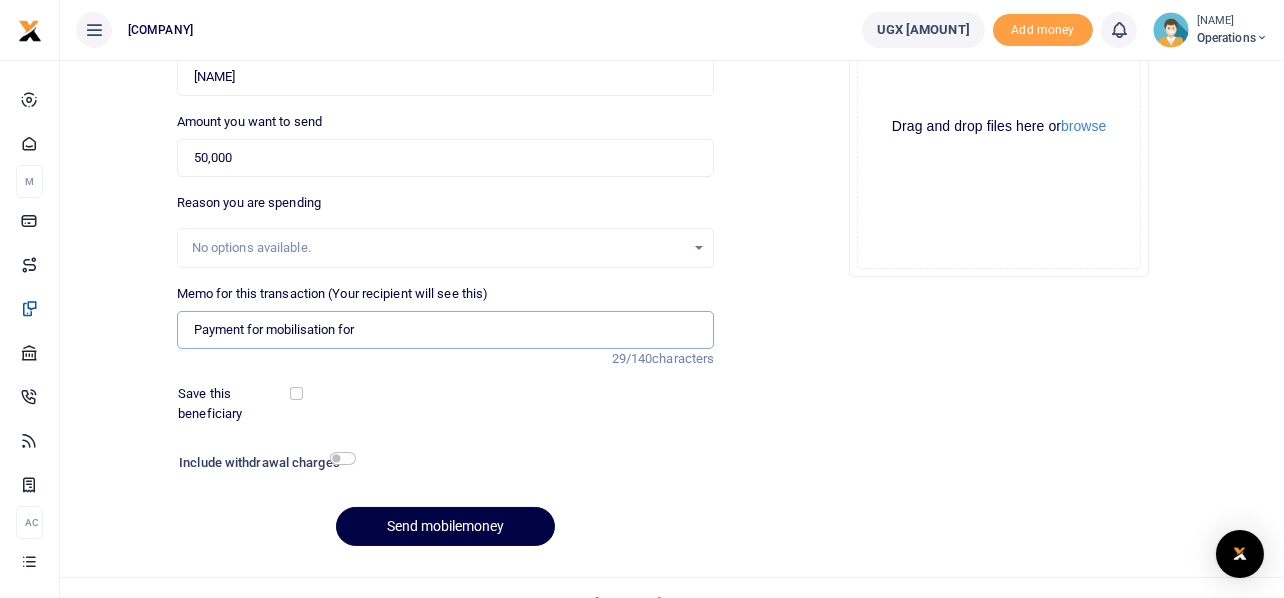 click on "Payment for mobilisation for" at bounding box center (446, 330) 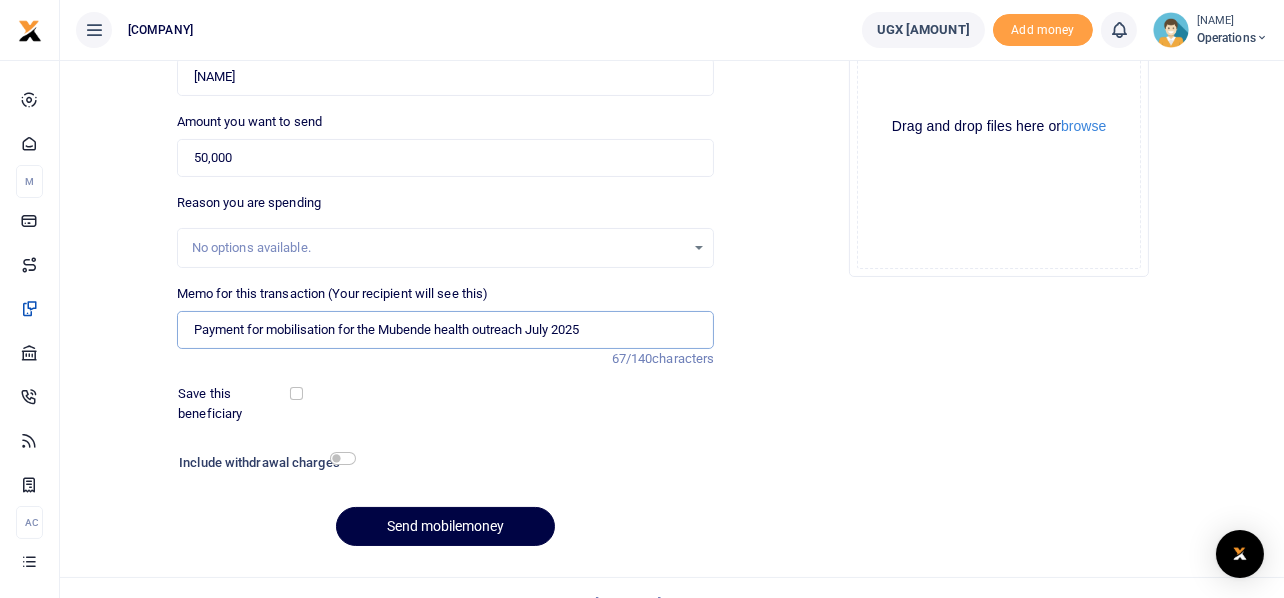 scroll, scrollTop: 287, scrollLeft: 0, axis: vertical 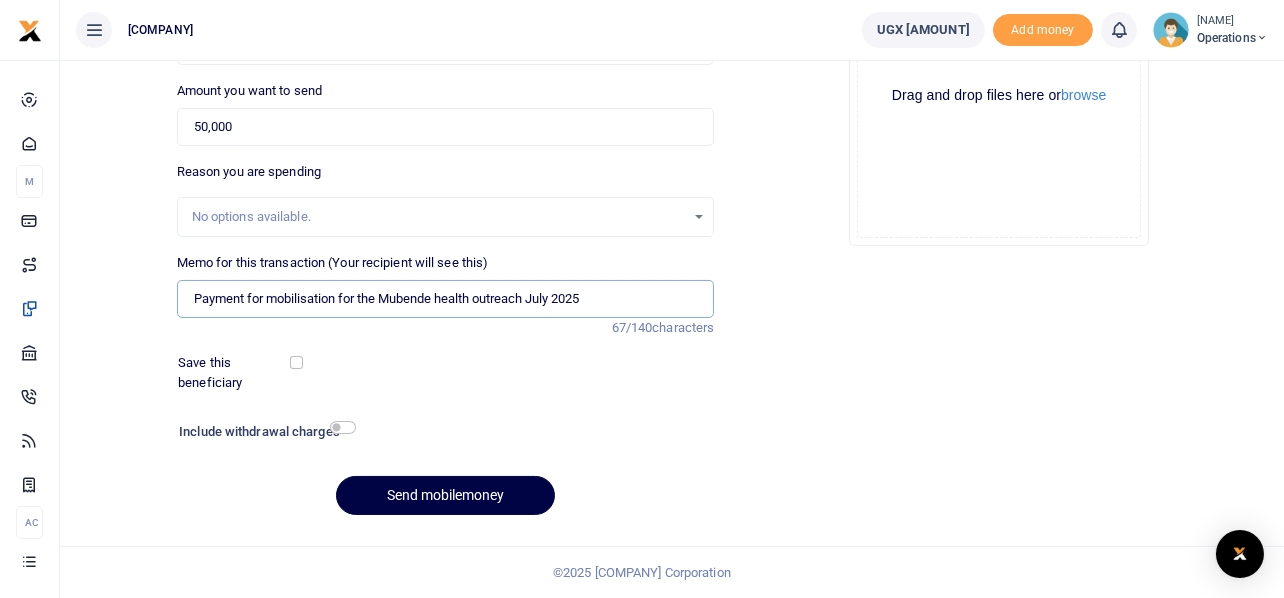 type on "Payment for mobilisation for the Mubende health outreach July 2025" 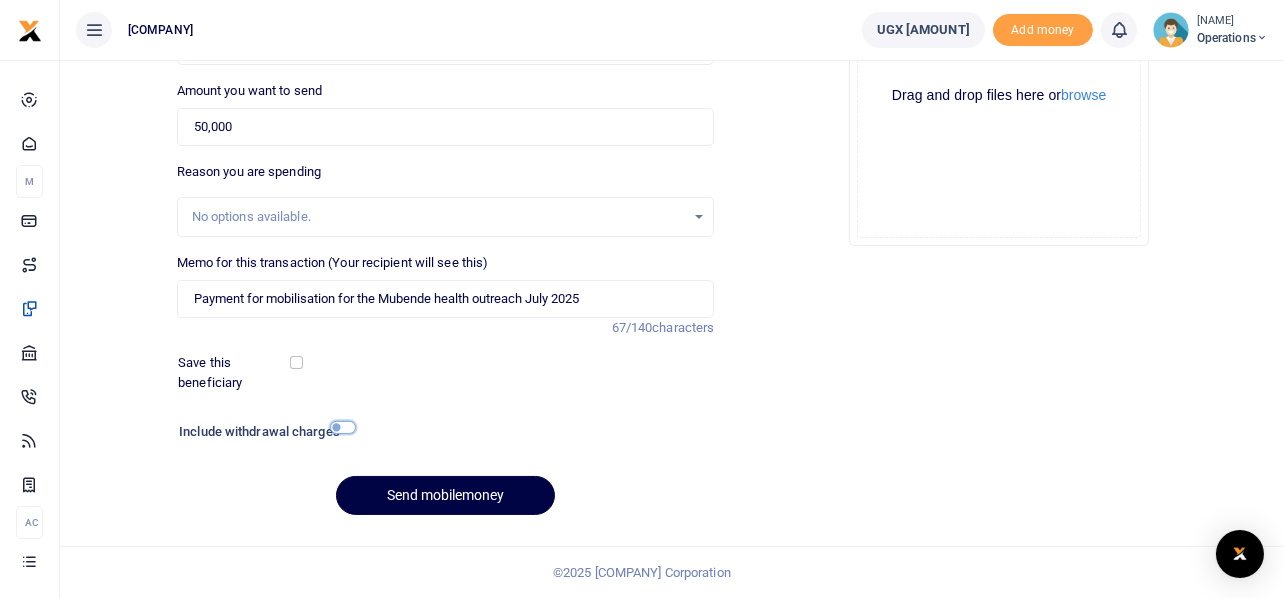 click at bounding box center (343, 427) 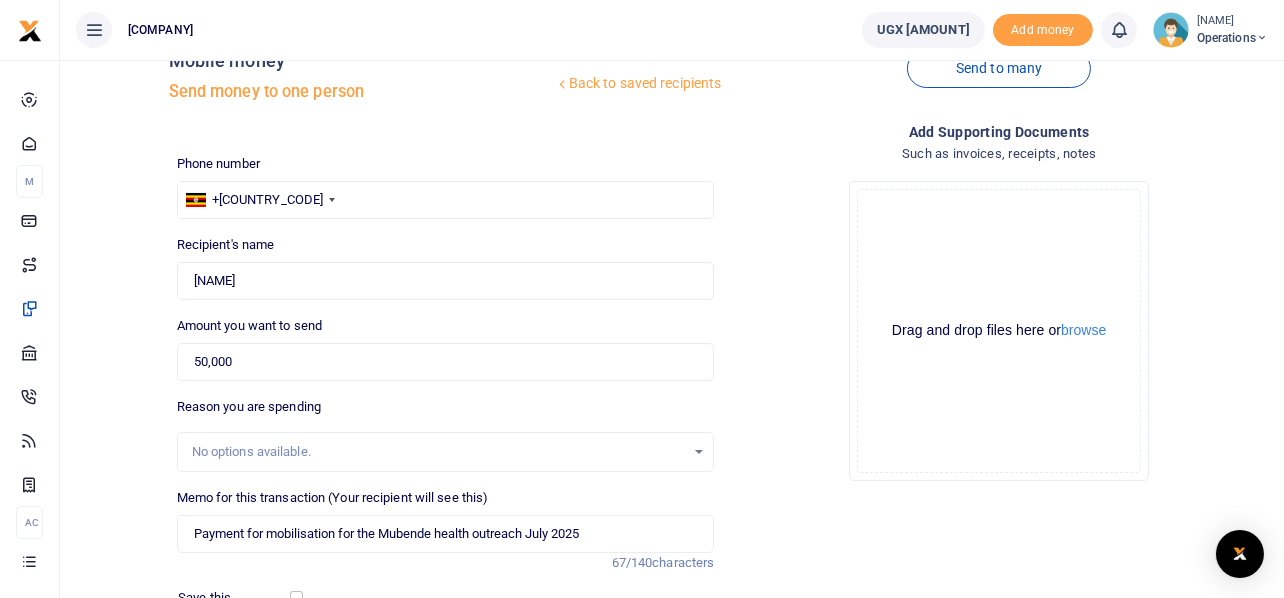 scroll, scrollTop: 342, scrollLeft: 0, axis: vertical 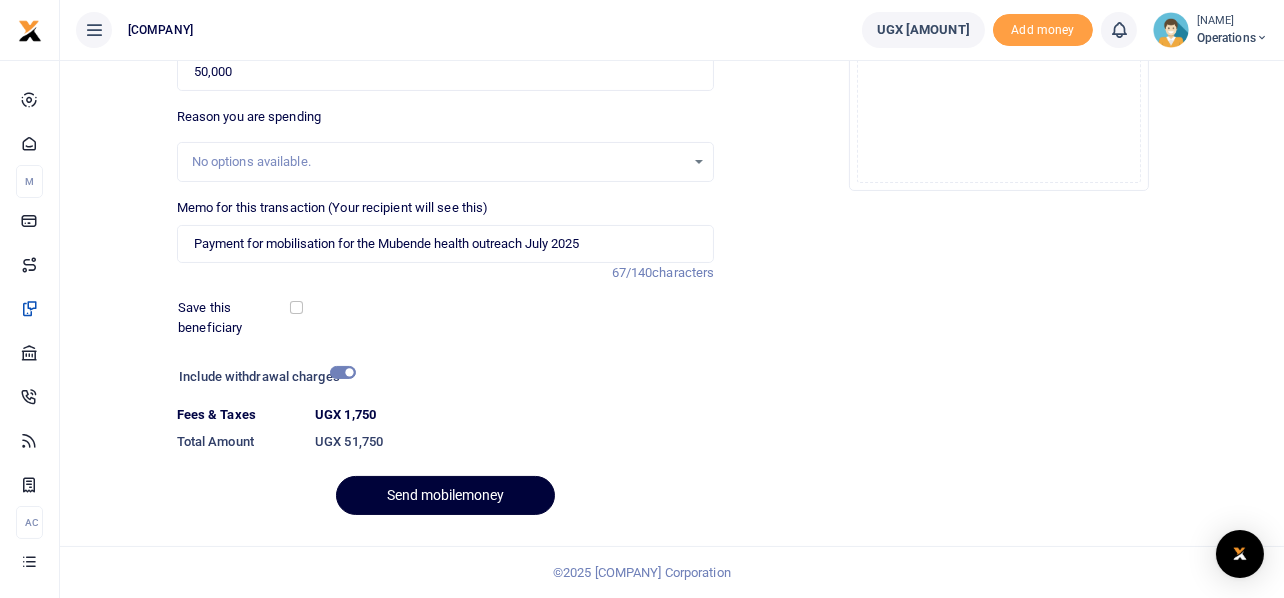 click on "Send mobilemoney" at bounding box center (445, 495) 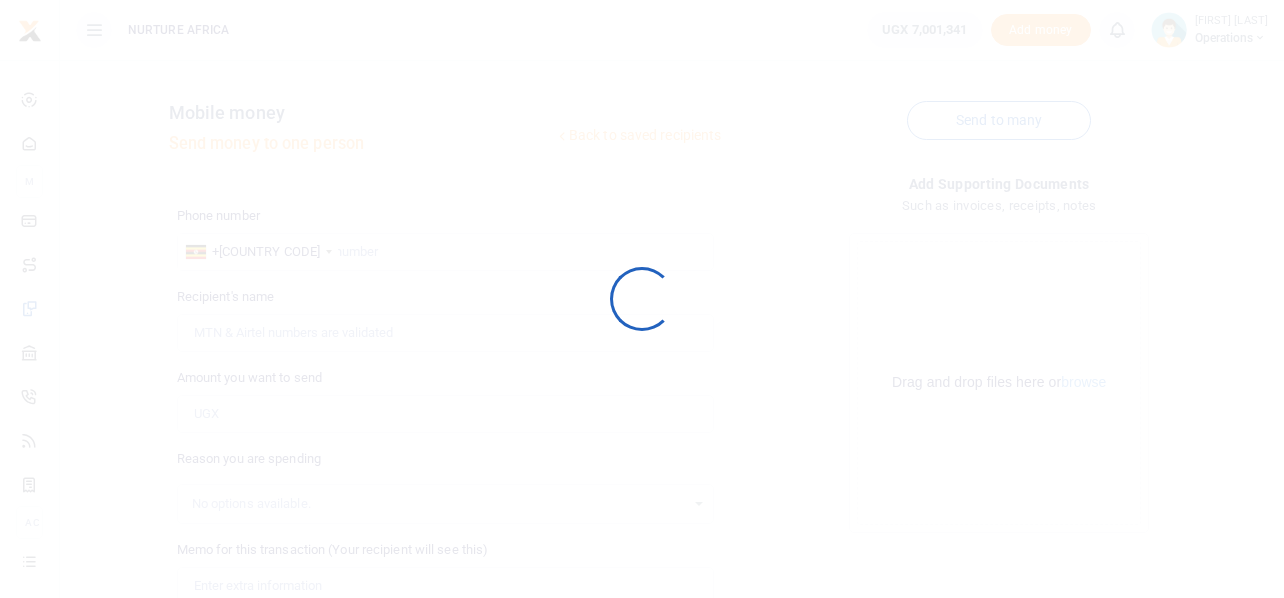 scroll, scrollTop: 287, scrollLeft: 0, axis: vertical 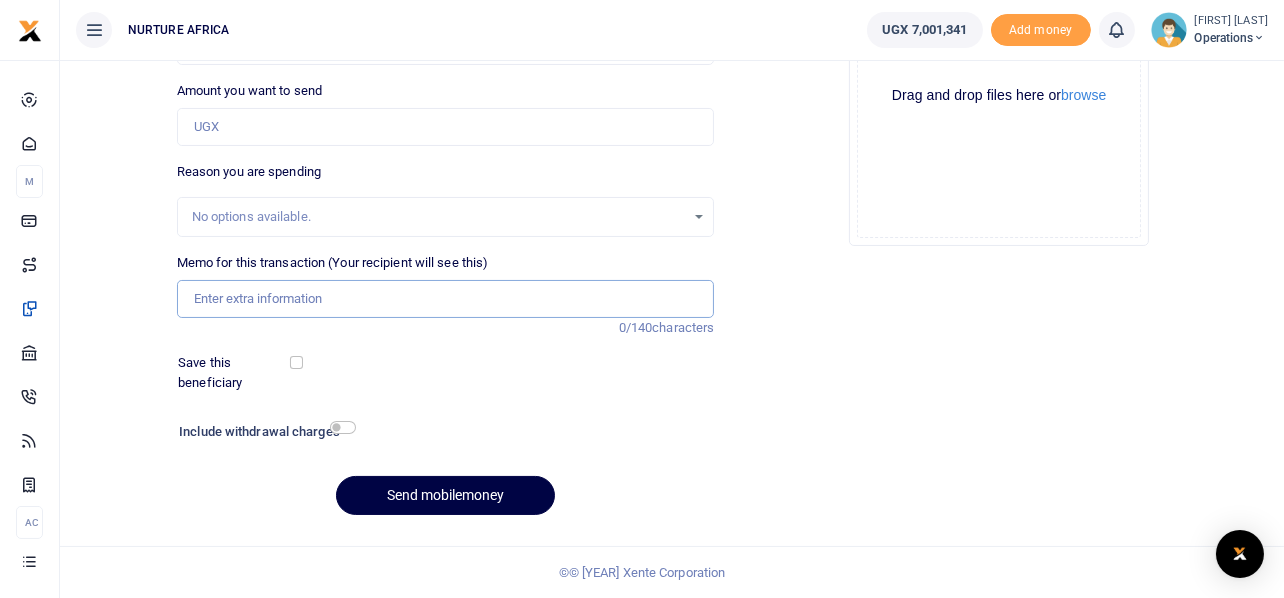 click on "Memo for this transaction (Your recipient will see this)" at bounding box center [446, 299] 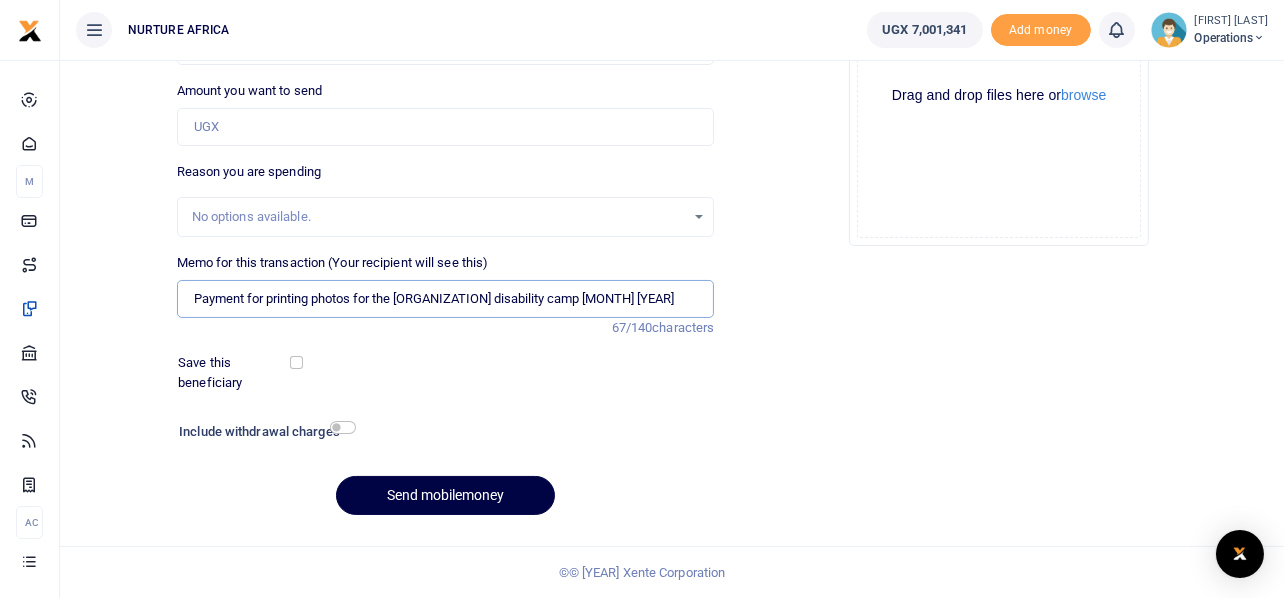 type on "Payment for printing photos for the UCDVO disability camp June 2025" 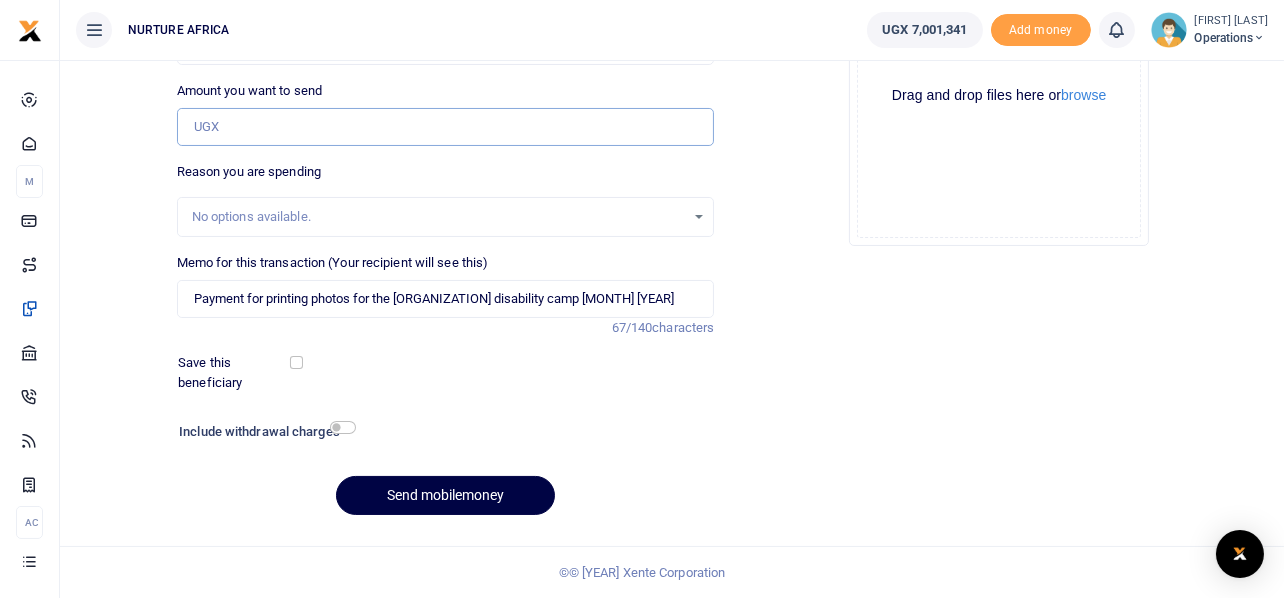 click on "Amount you want to send" at bounding box center [446, 127] 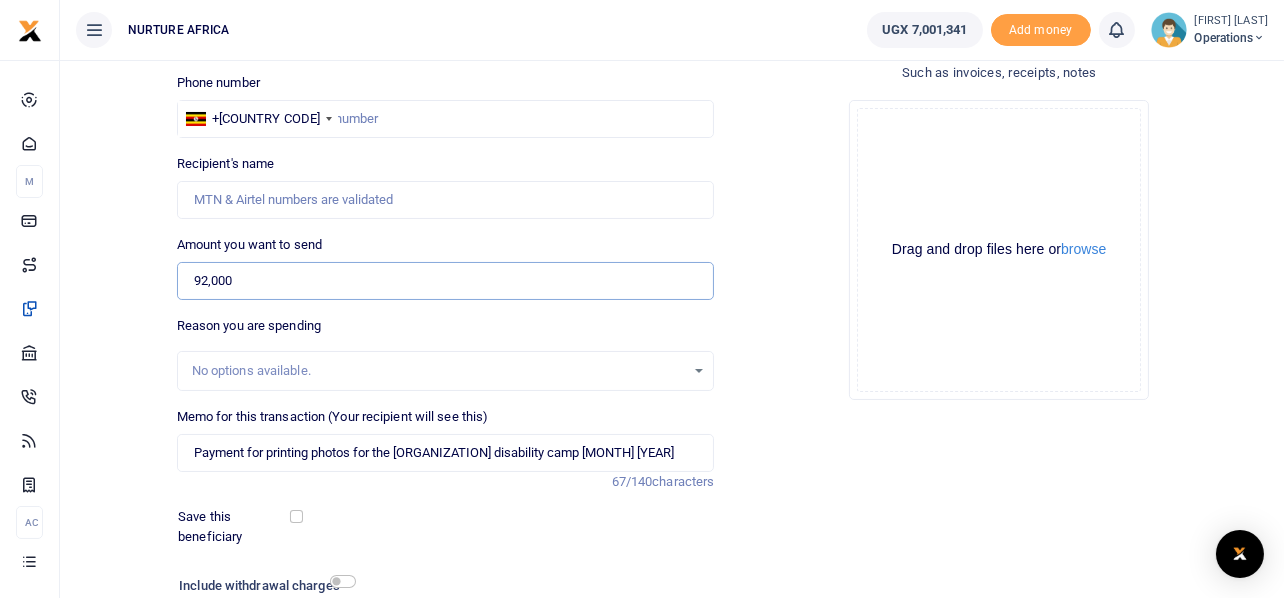 scroll, scrollTop: 127, scrollLeft: 0, axis: vertical 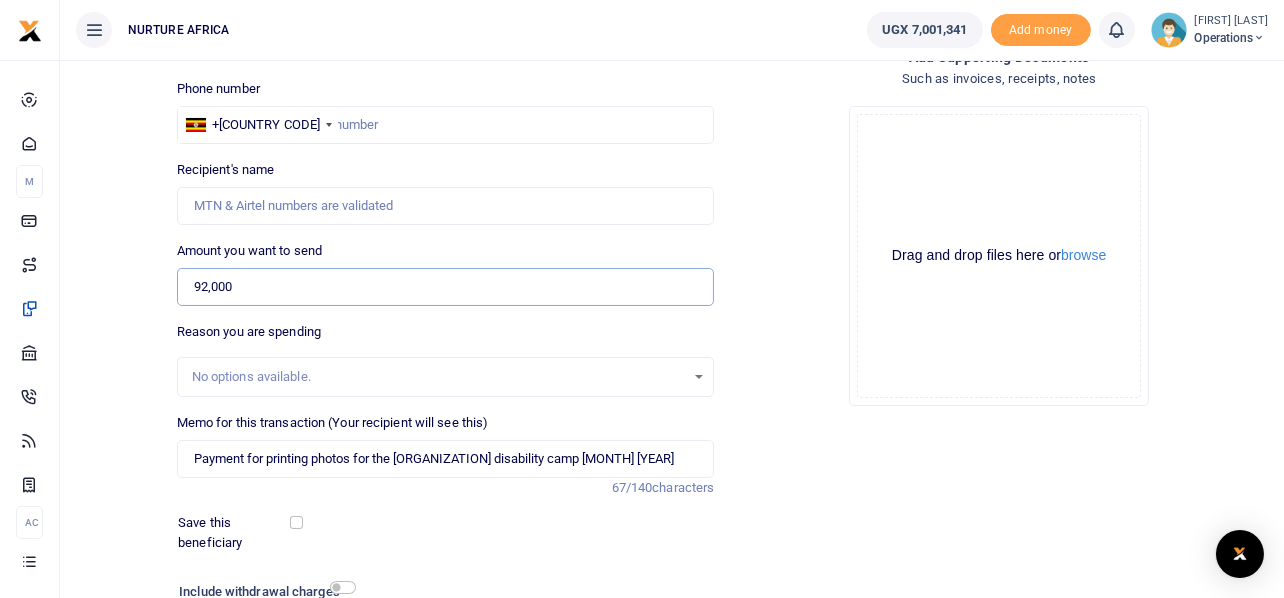 type on "92,000" 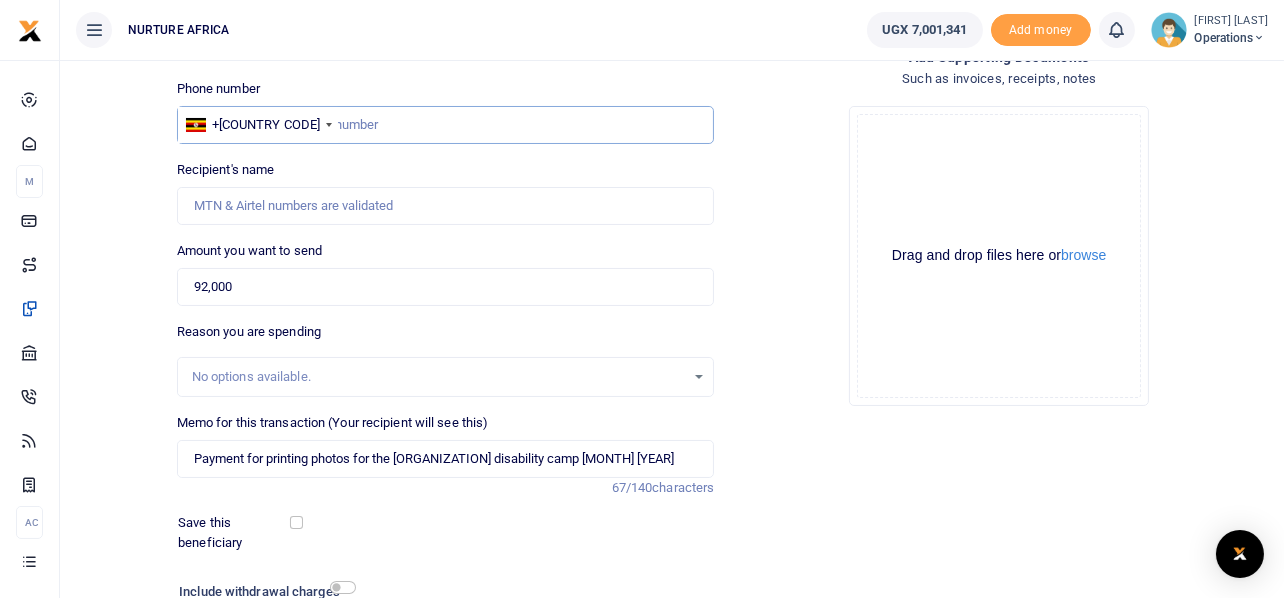click at bounding box center [446, 125] 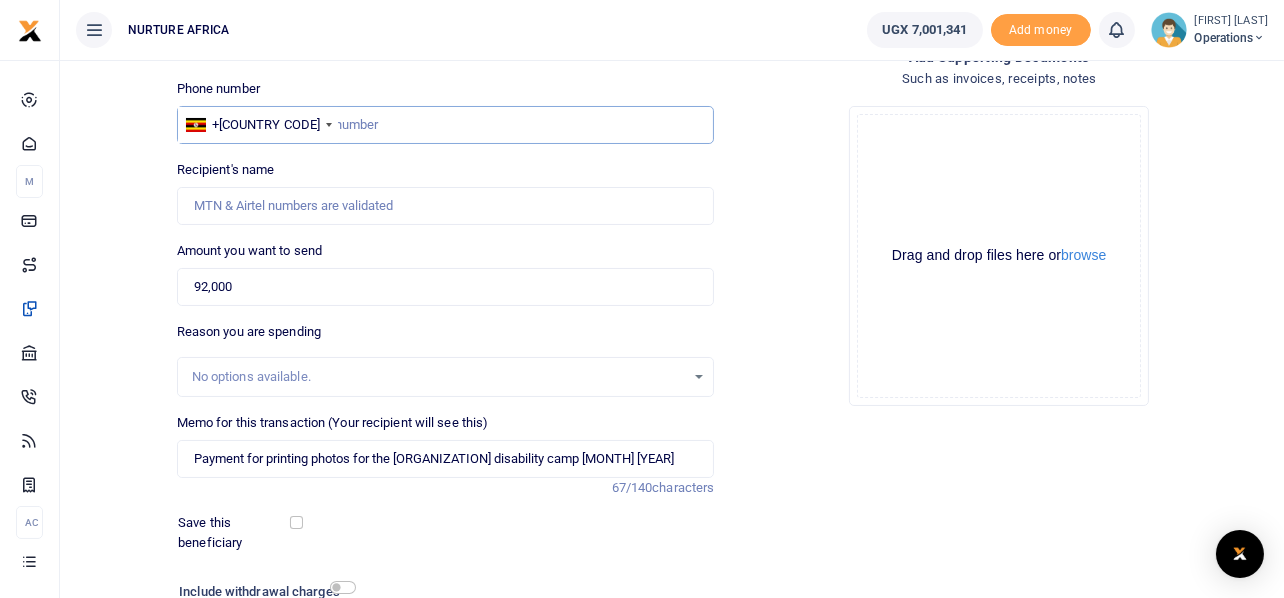click at bounding box center (446, 125) 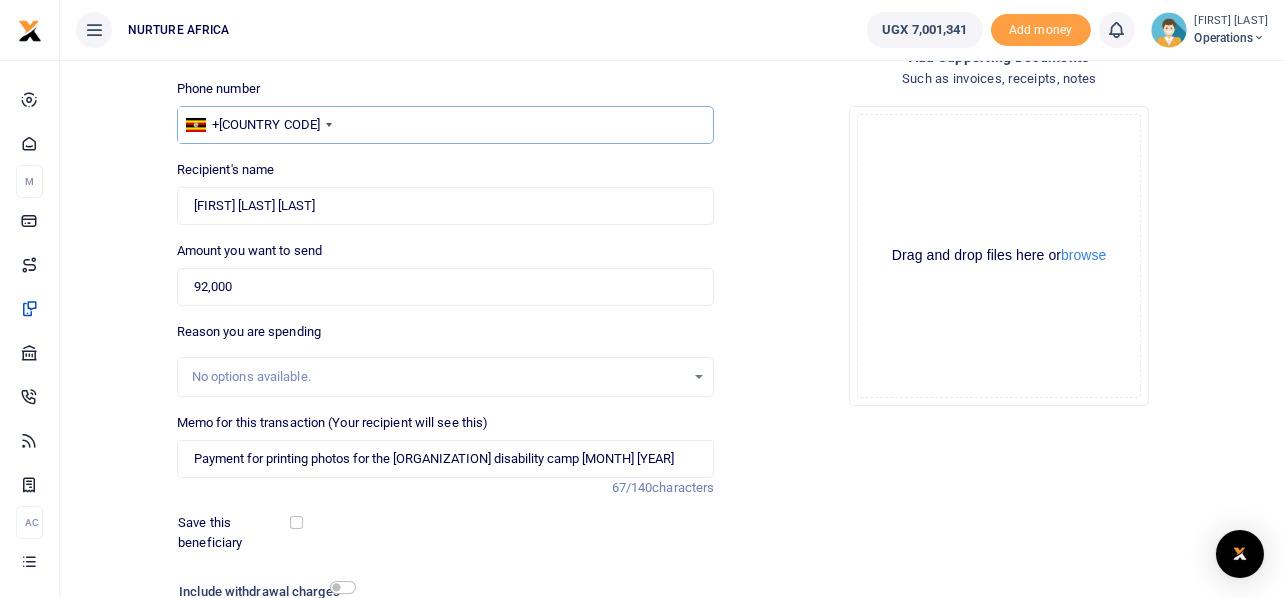 type on "256756591178" 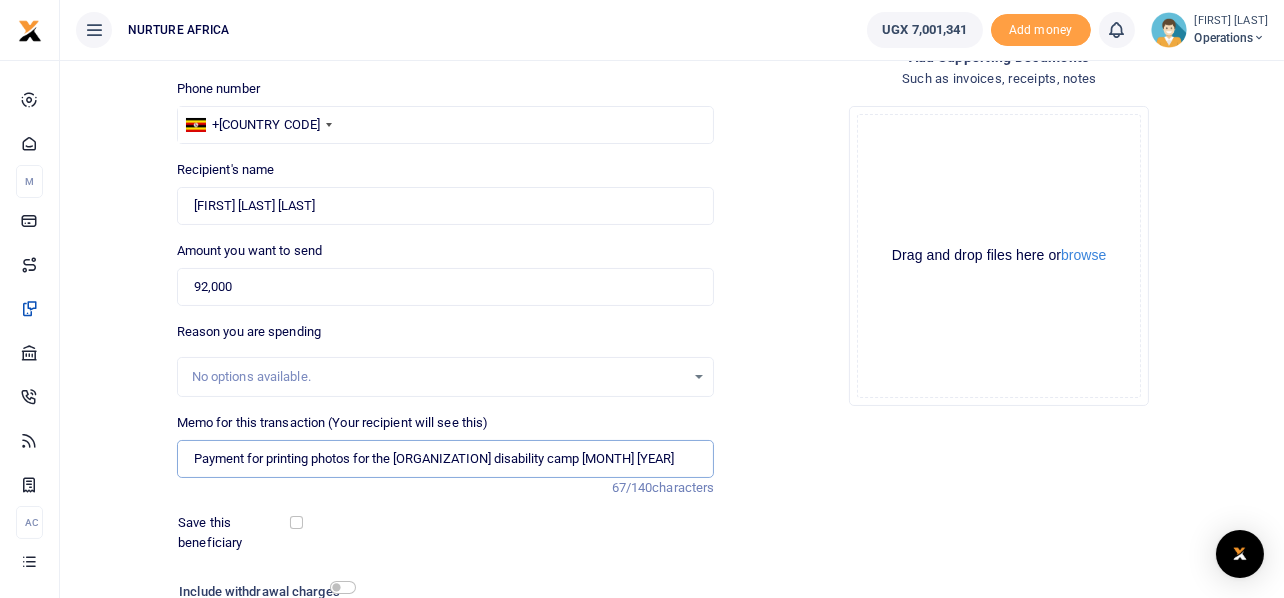 click on "Payment for printing photos for the UCDVO disability camp June 2025" at bounding box center [446, 459] 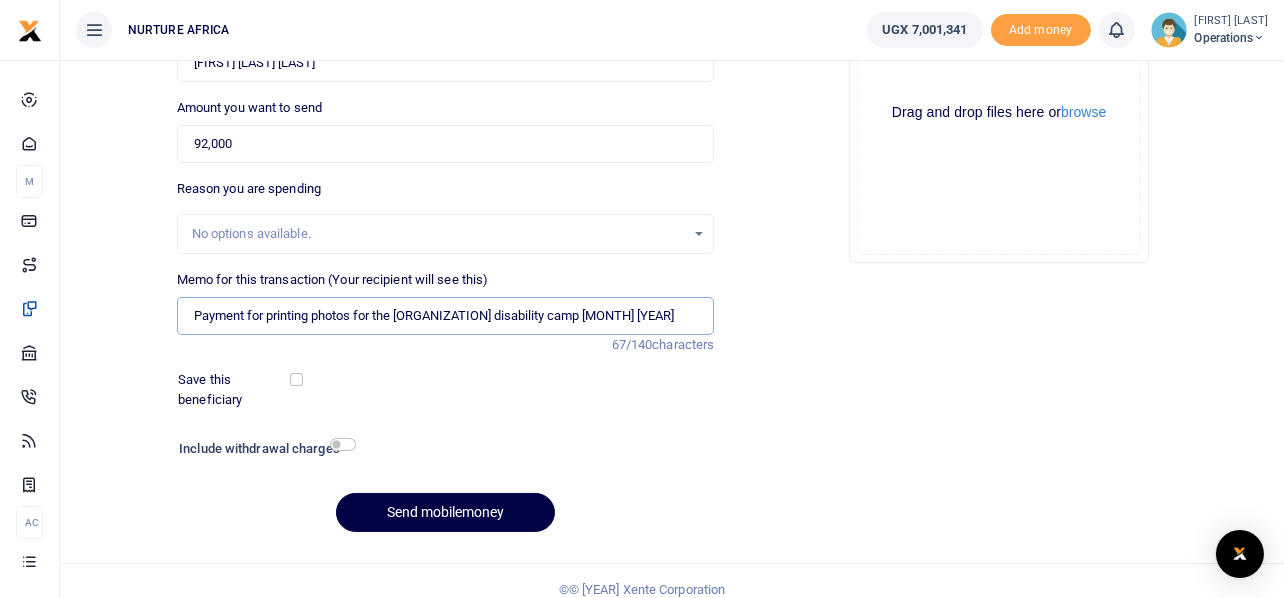 scroll, scrollTop: 287, scrollLeft: 0, axis: vertical 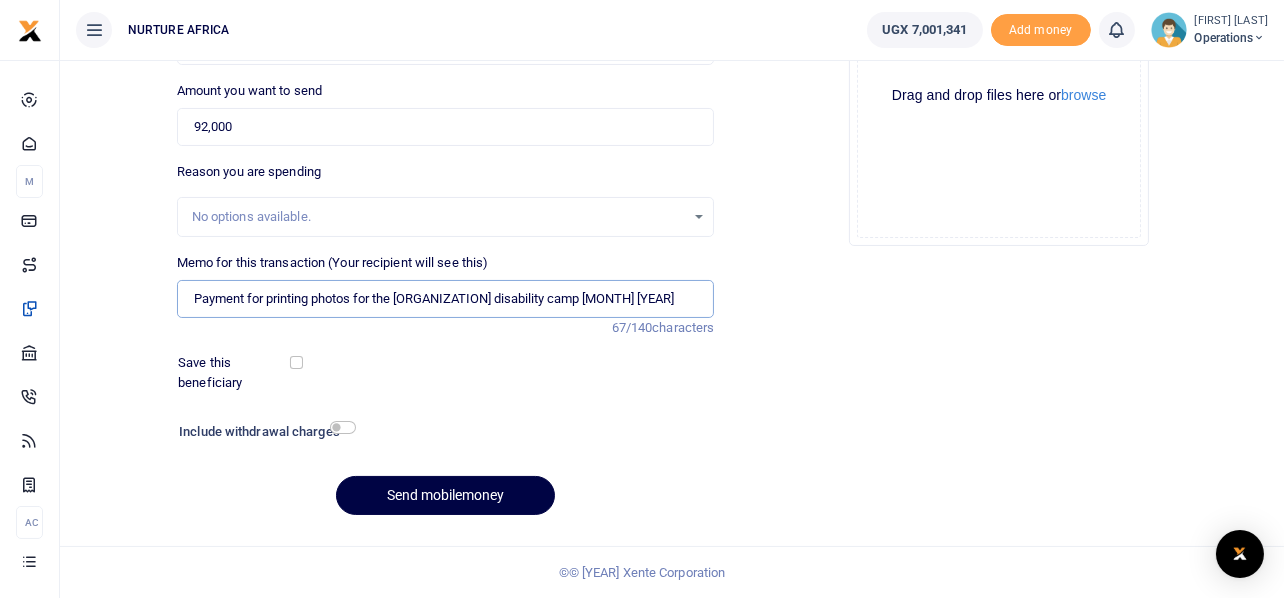 type on "Payment for printing photos for the UCDVO disability camp July 2025" 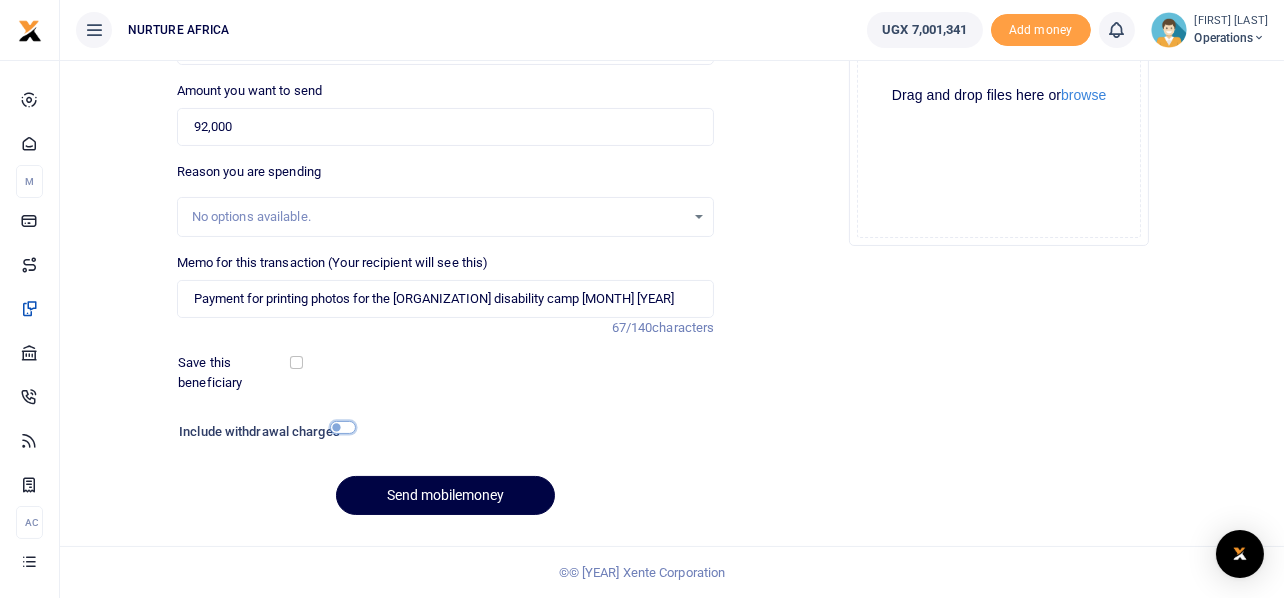 click at bounding box center [343, 427] 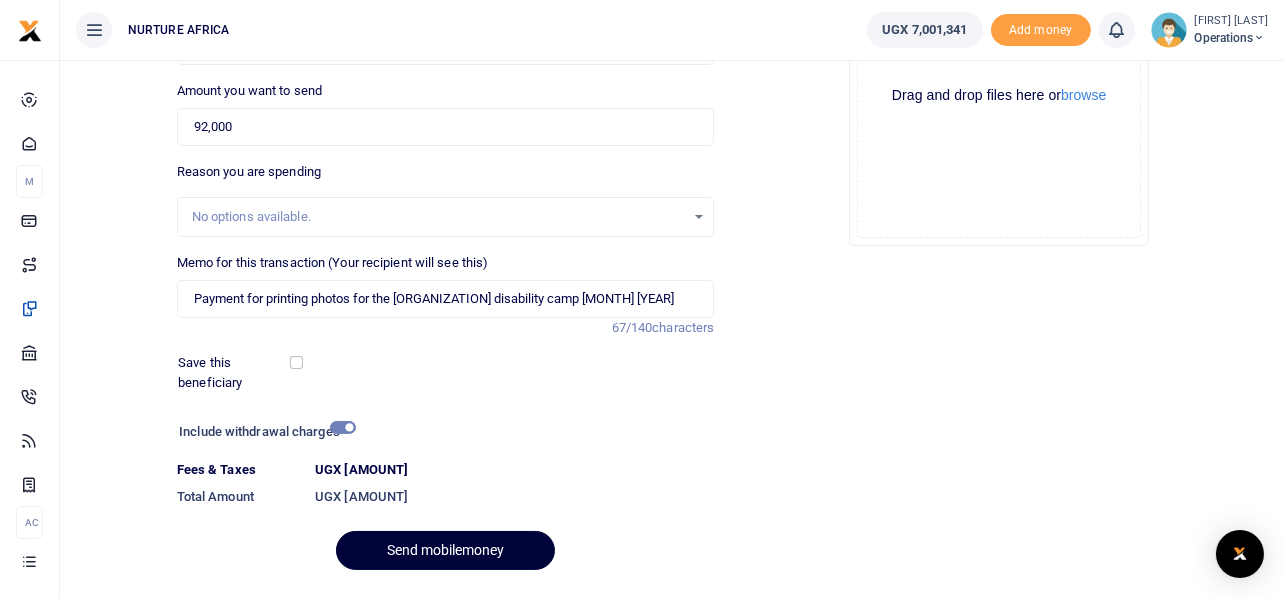 click on "Send mobilemoney" at bounding box center (445, 550) 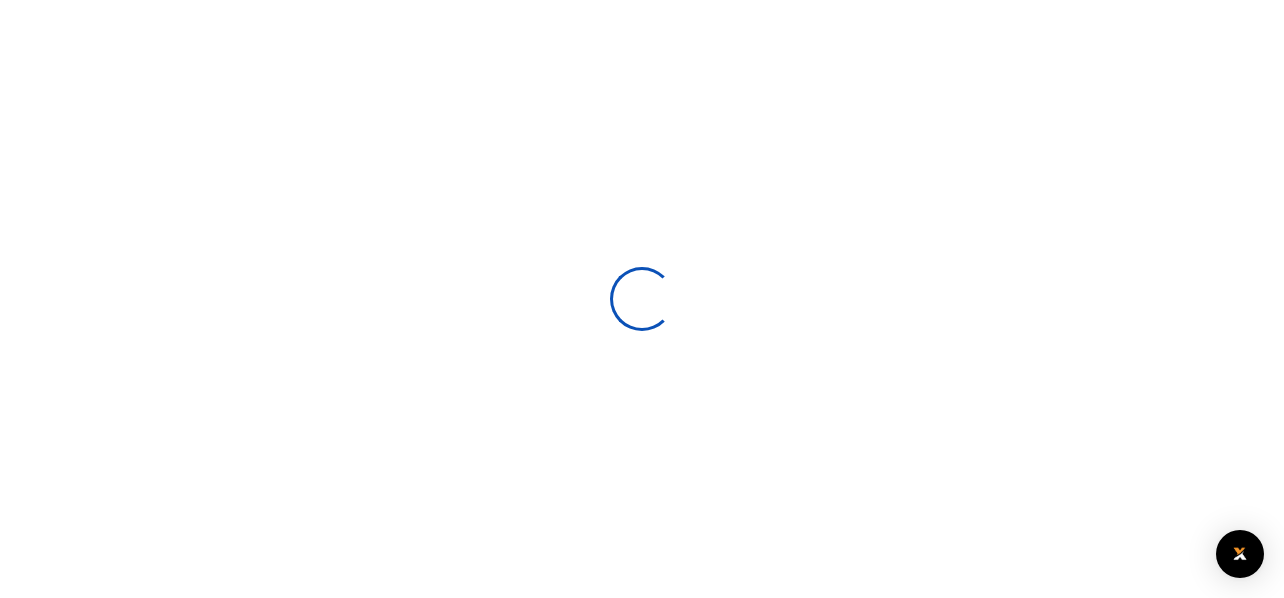 scroll, scrollTop: 285, scrollLeft: 0, axis: vertical 